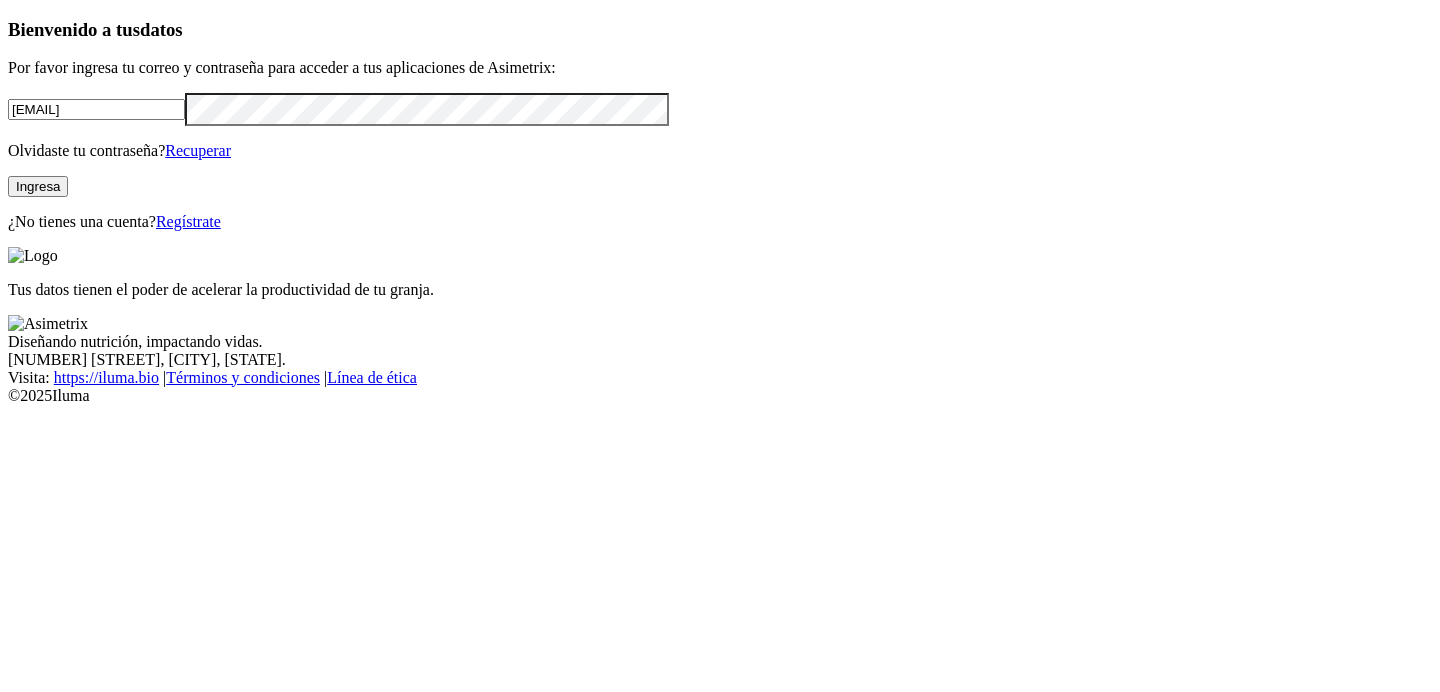 scroll, scrollTop: 0, scrollLeft: 0, axis: both 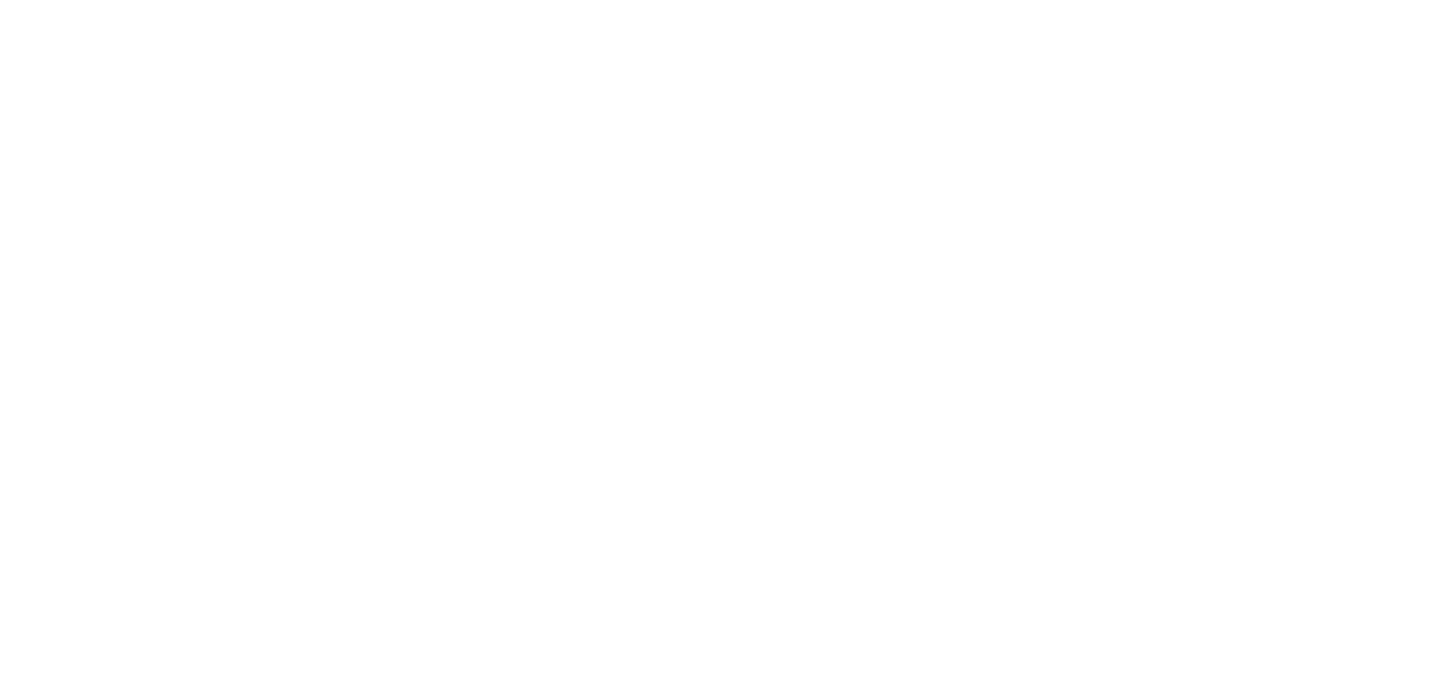 click on "AGROCAUCHO" at bounding box center [701, 831] 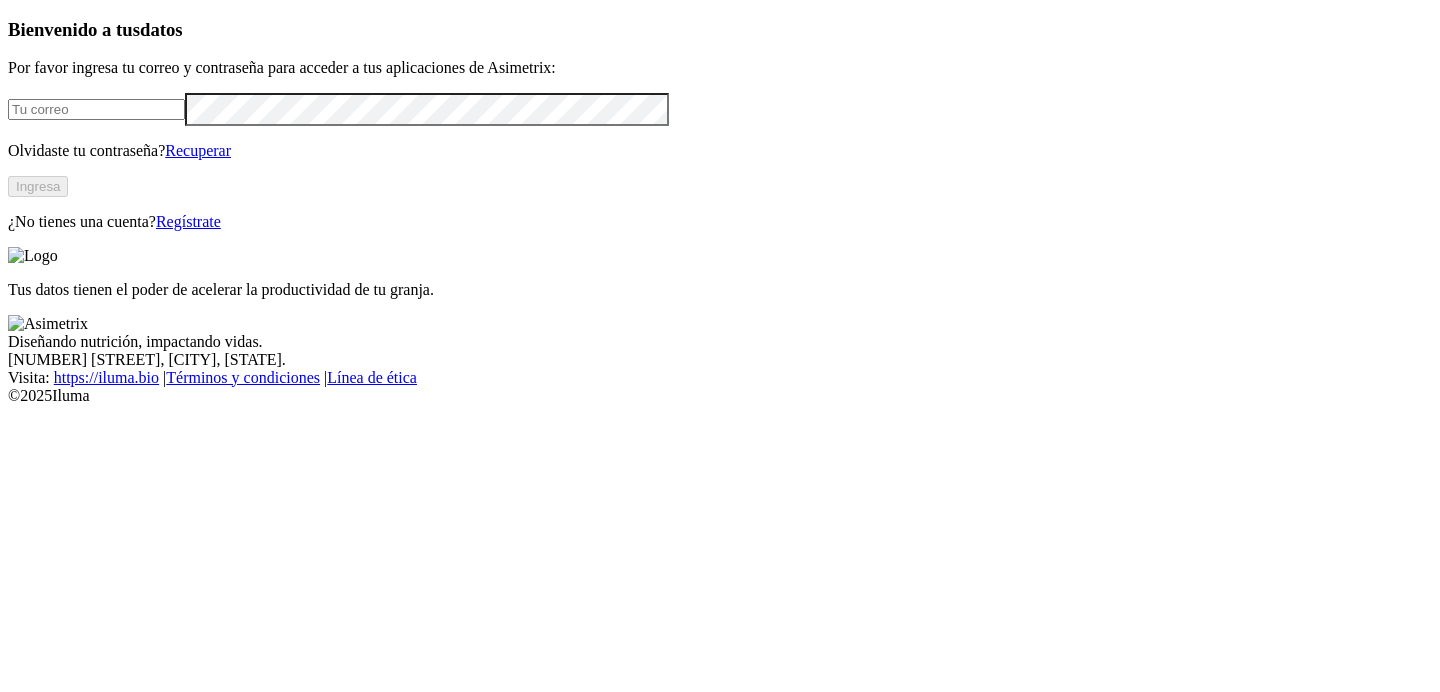 scroll, scrollTop: 0, scrollLeft: 0, axis: both 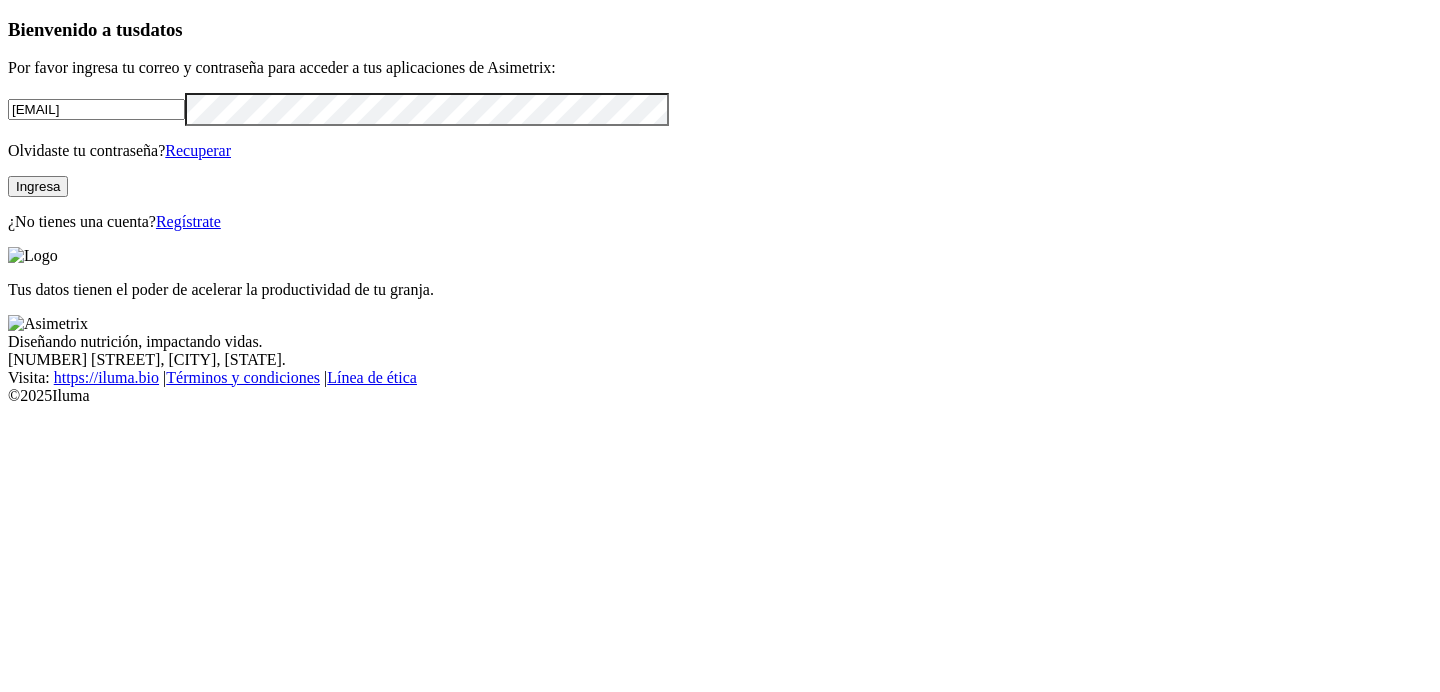 drag, startPoint x: 305, startPoint y: 261, endPoint x: 304, endPoint y: 277, distance: 16.03122 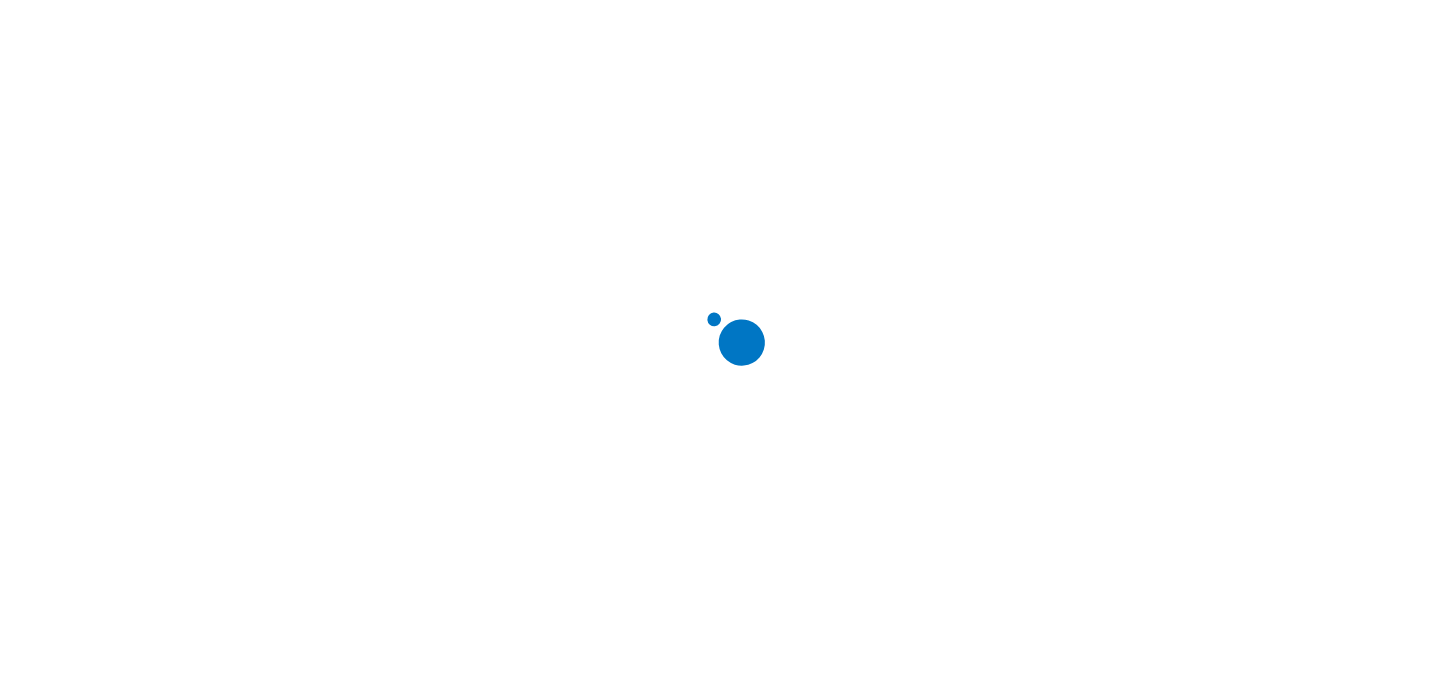 scroll, scrollTop: 0, scrollLeft: 0, axis: both 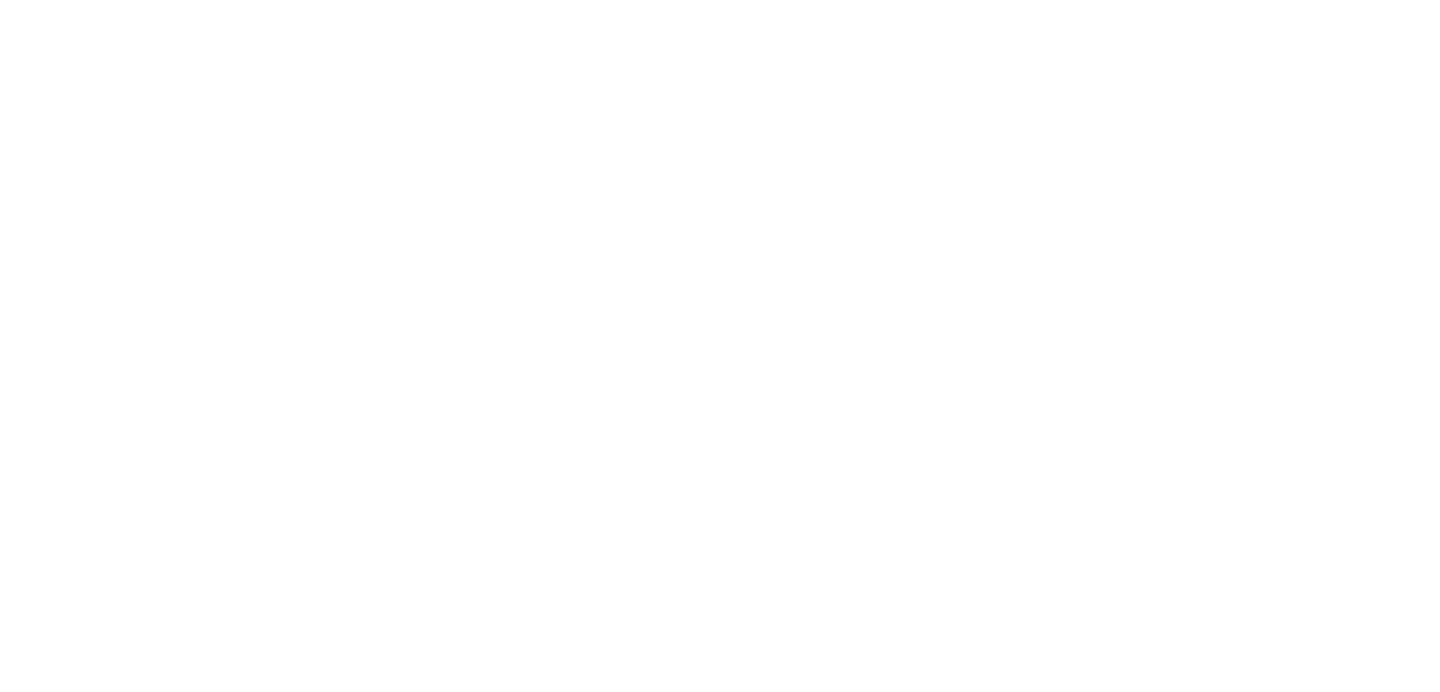 click on "INCUBADORASANTANDER" at bounding box center (120, 831) 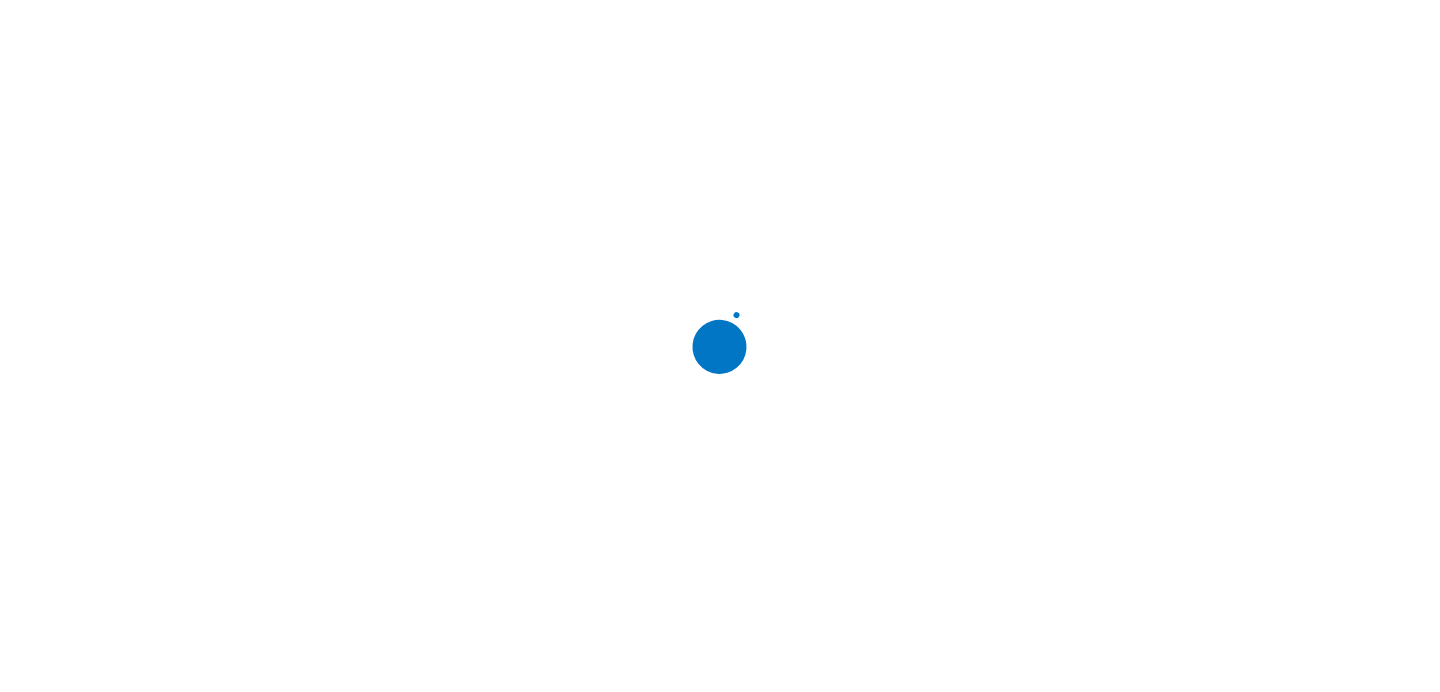 click at bounding box center [728, 346] 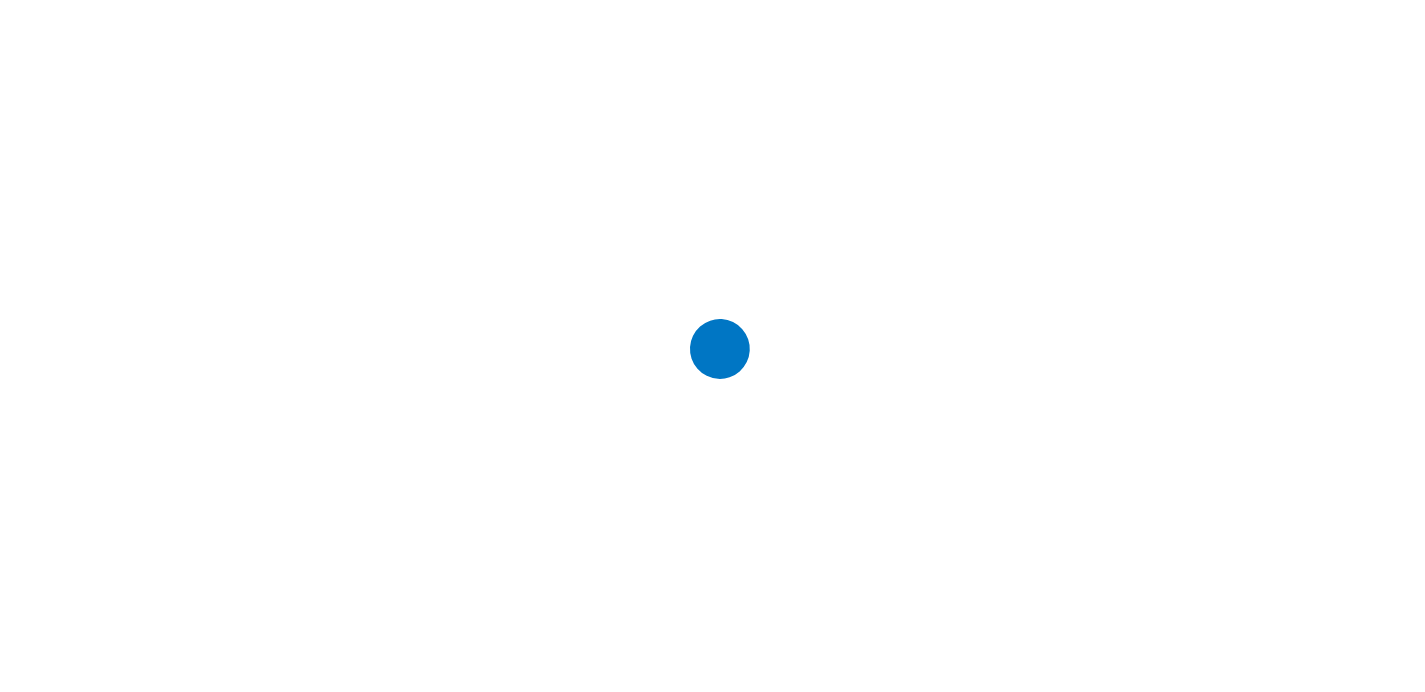 click at bounding box center (720, 346) 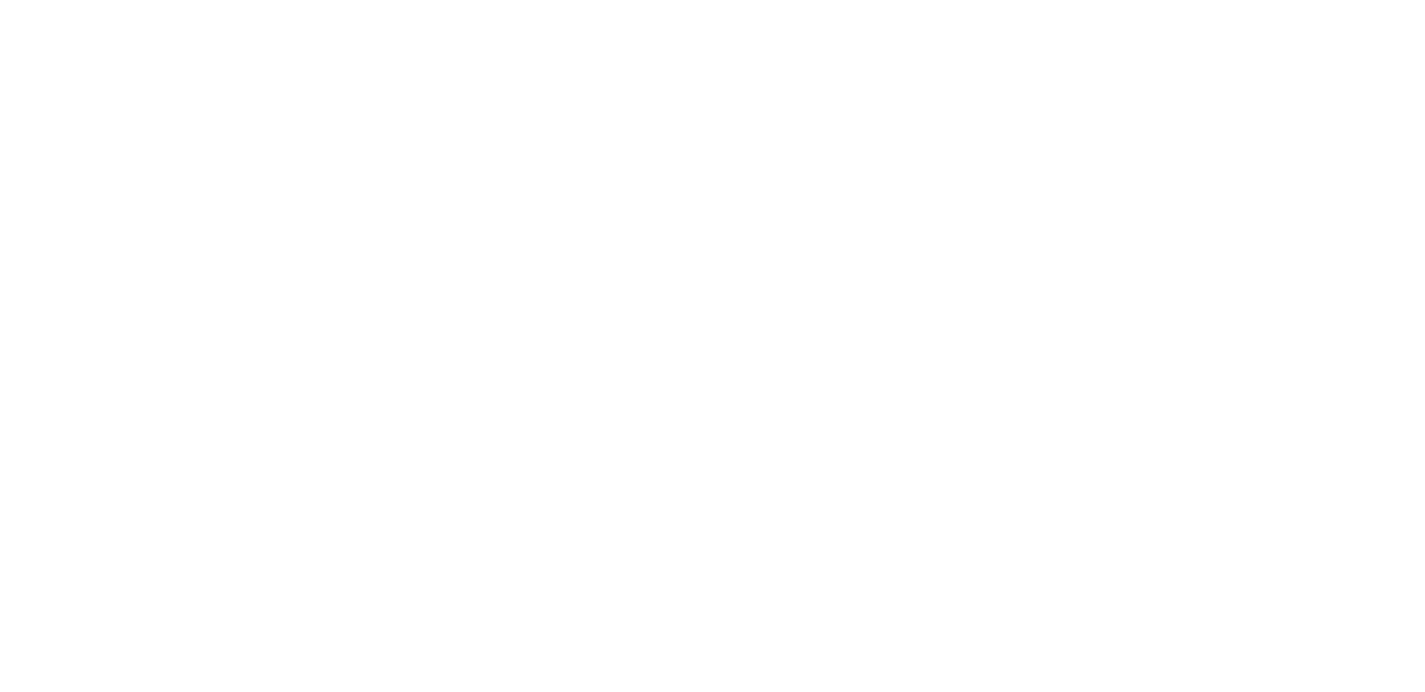 click on "Granjas..." at bounding box center [694, 3794] 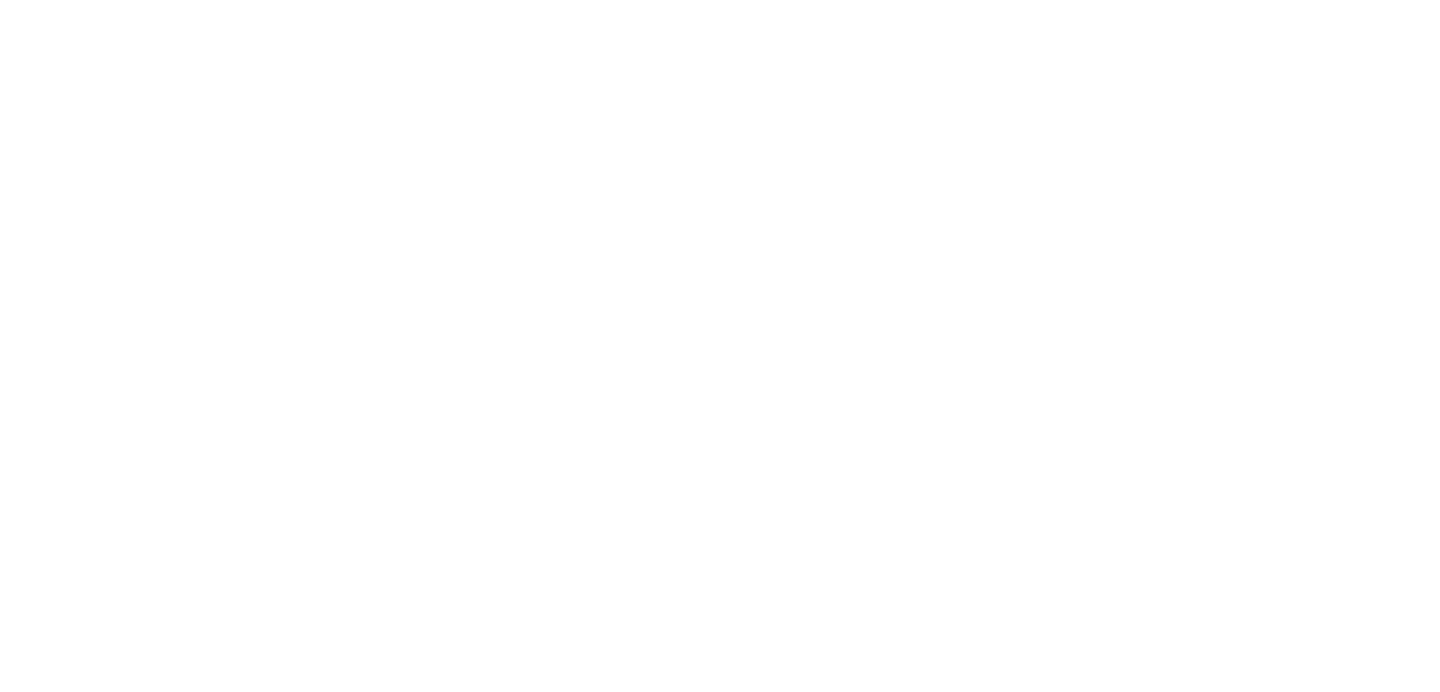 click on "Configurador PigVision" at bounding box center (720, 2357) 